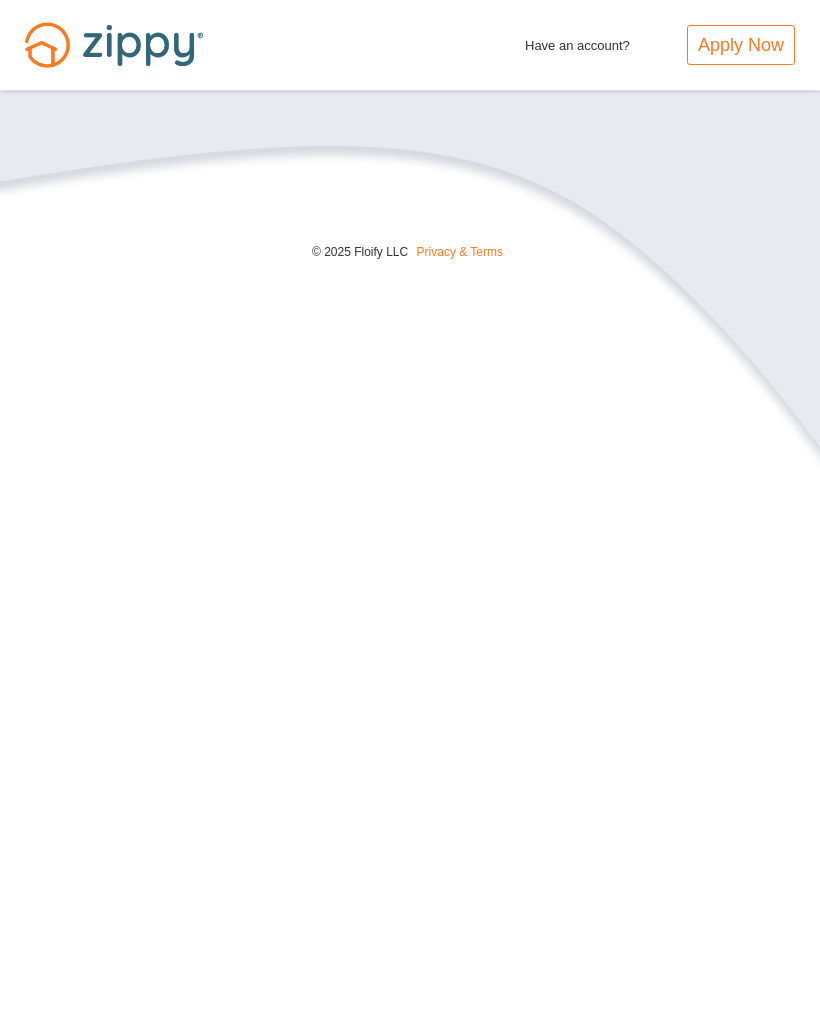 scroll, scrollTop: 0, scrollLeft: 0, axis: both 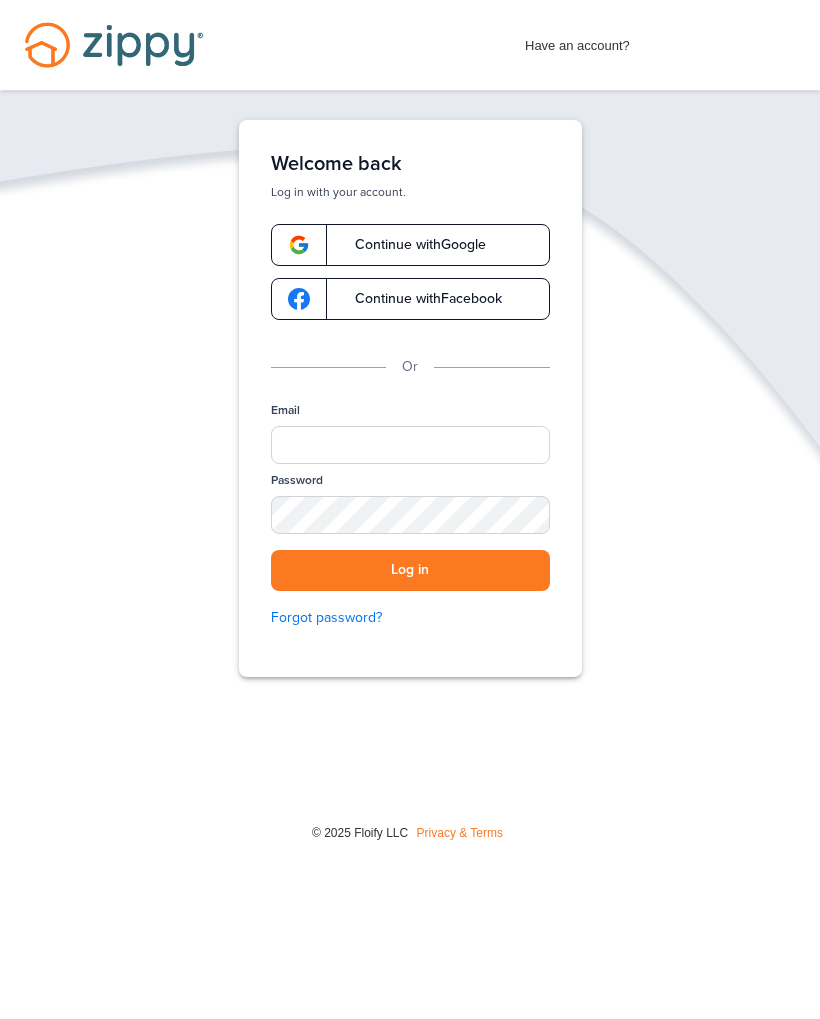 click on "Continue with  Google" at bounding box center (410, 245) 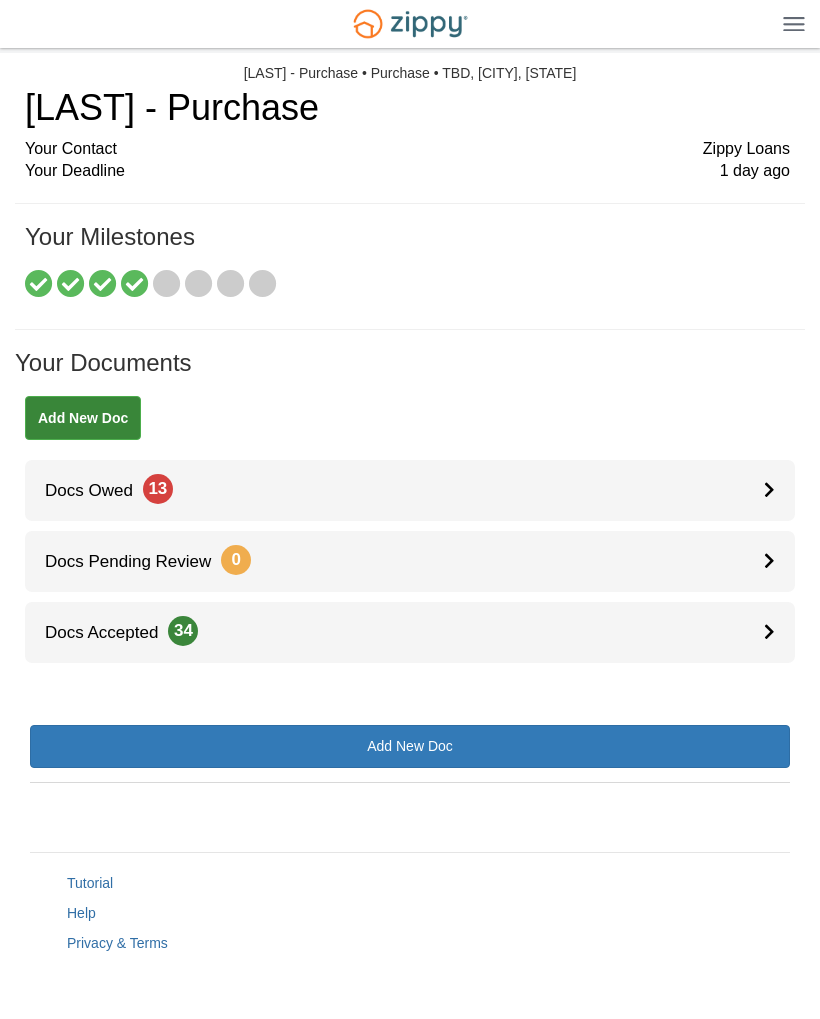 scroll, scrollTop: 0, scrollLeft: 0, axis: both 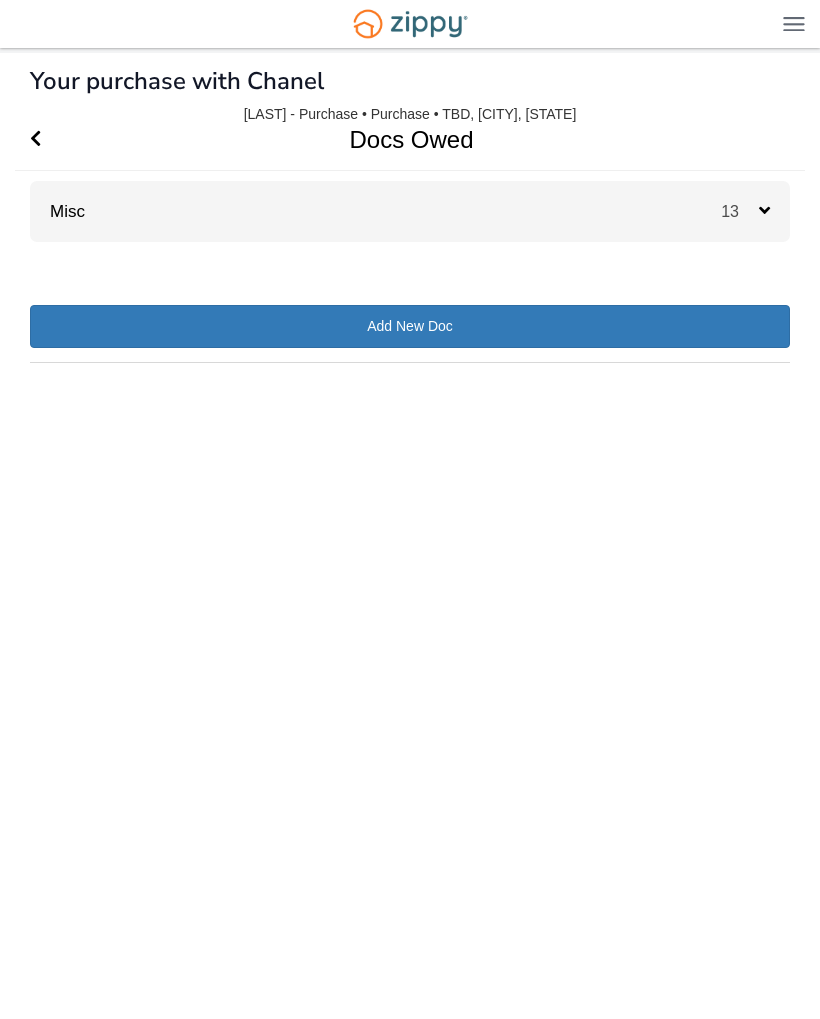 click on "Misc
13" at bounding box center (410, 211) 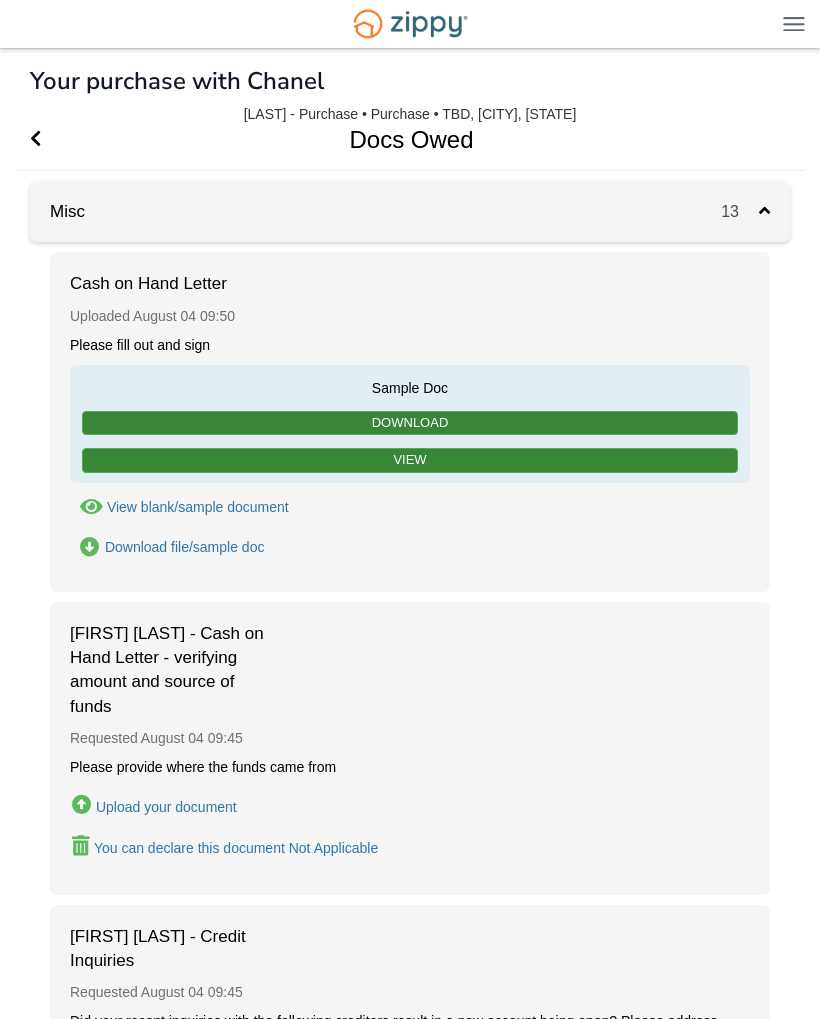 click on "Cash on Hand Letter
Uploaded August 04 09:50
Please fill out and sign
Sample Doc
Download
View
View blank/sample document
View blank/sample document
Download file/sample doc
Download file/sample doc" at bounding box center [410, 2221] 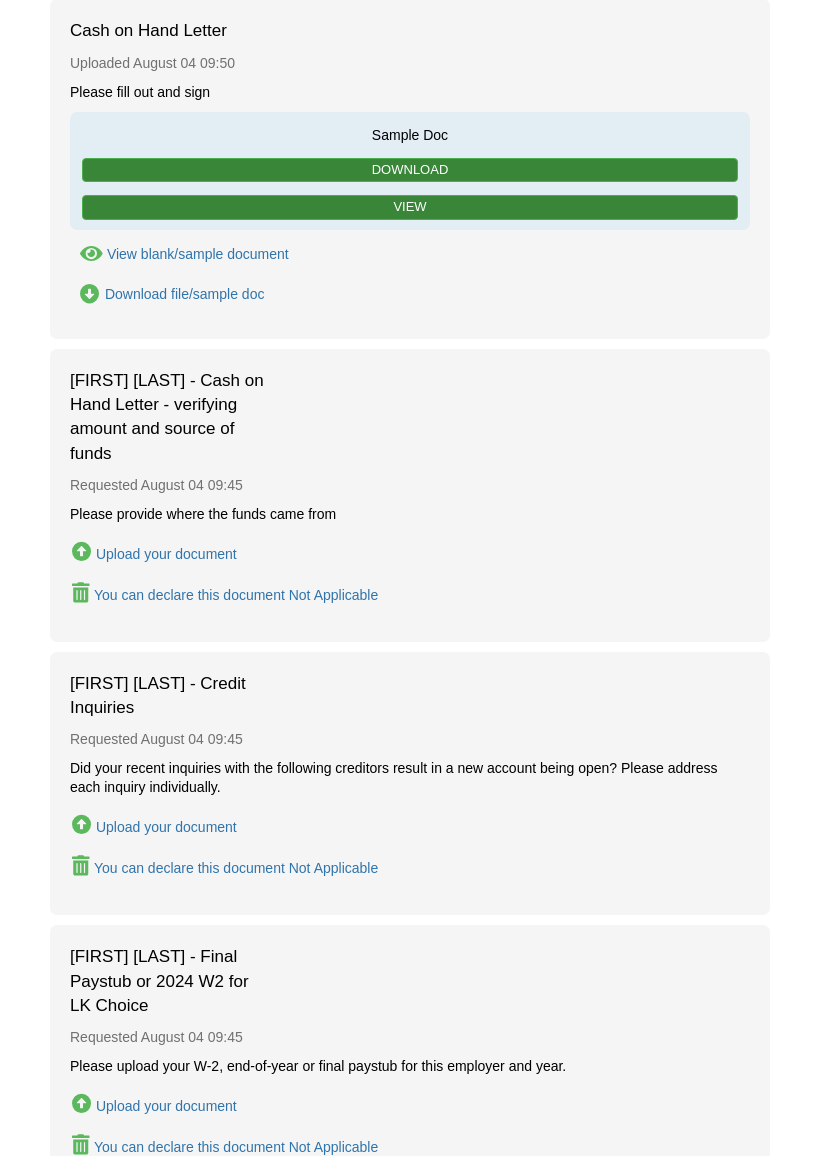 scroll, scrollTop: 255, scrollLeft: 0, axis: vertical 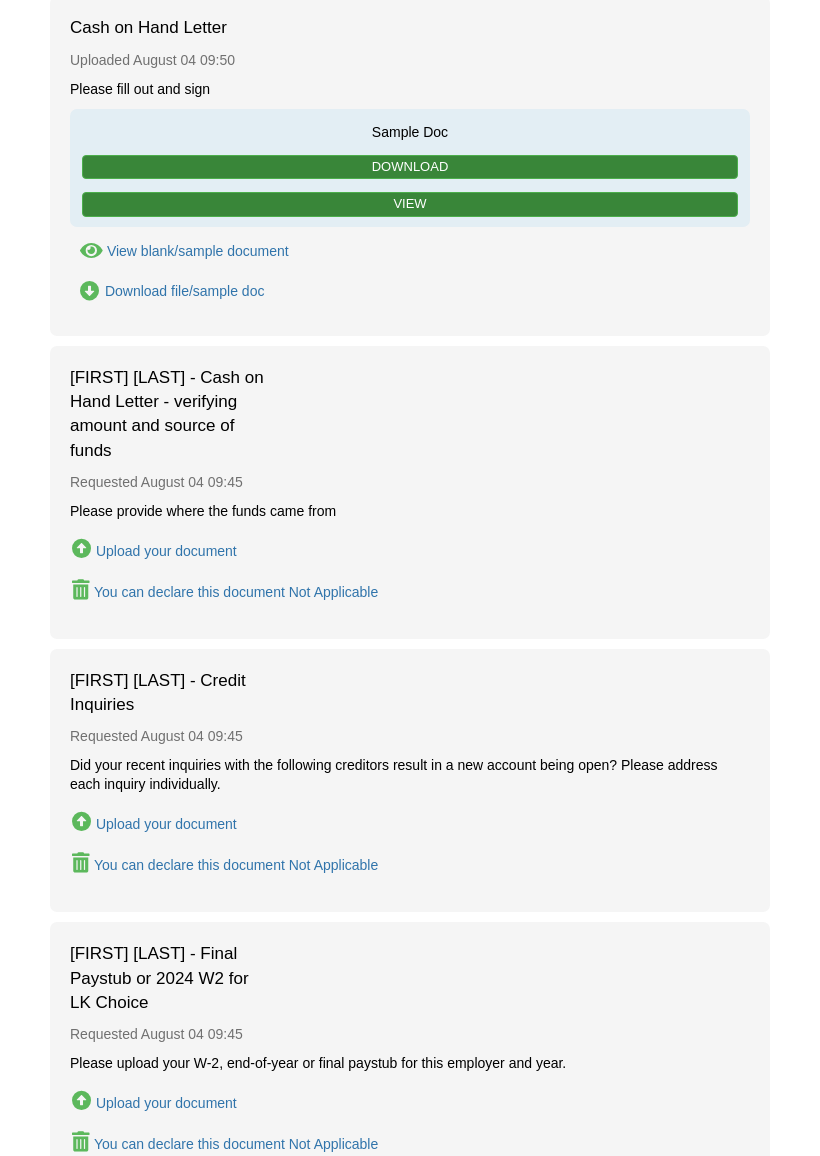 click on "You can declare this document Not Applicable" at bounding box center (236, 593) 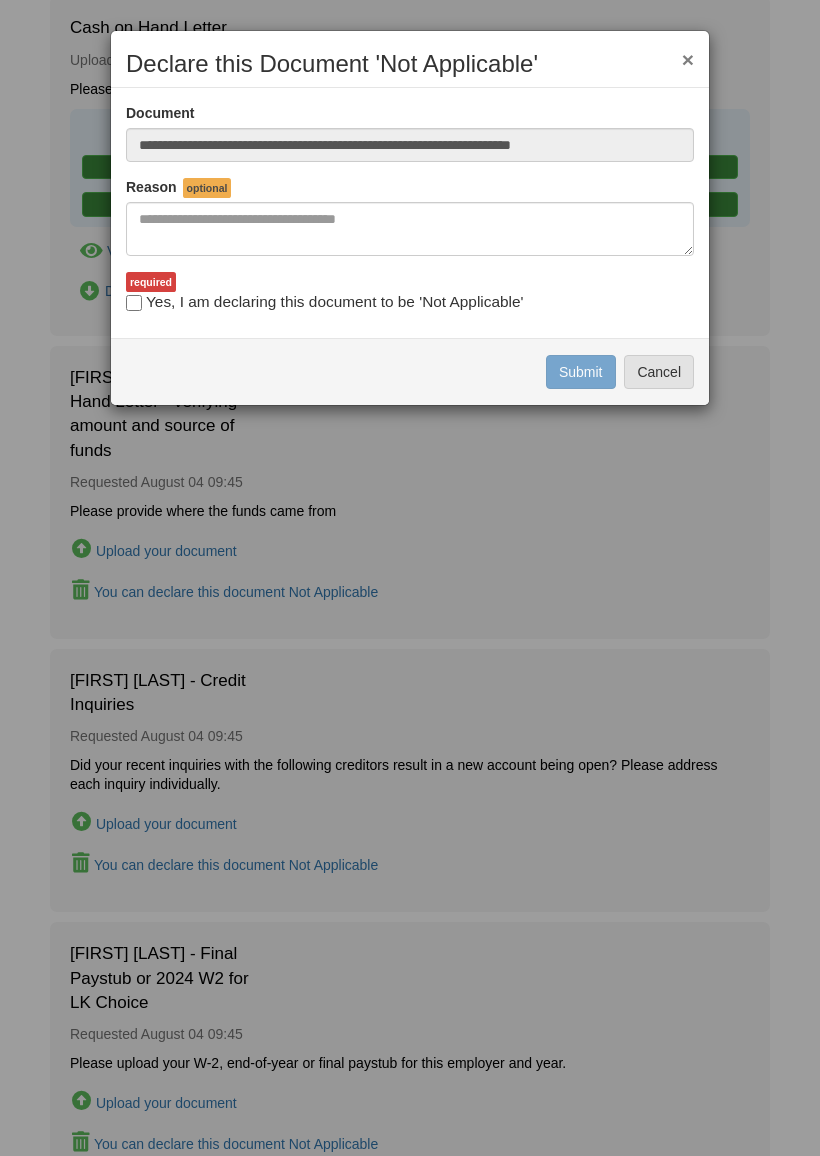 click on "Yes, I am declaring this document to be 'Not
Applicable'" at bounding box center (324, 302) 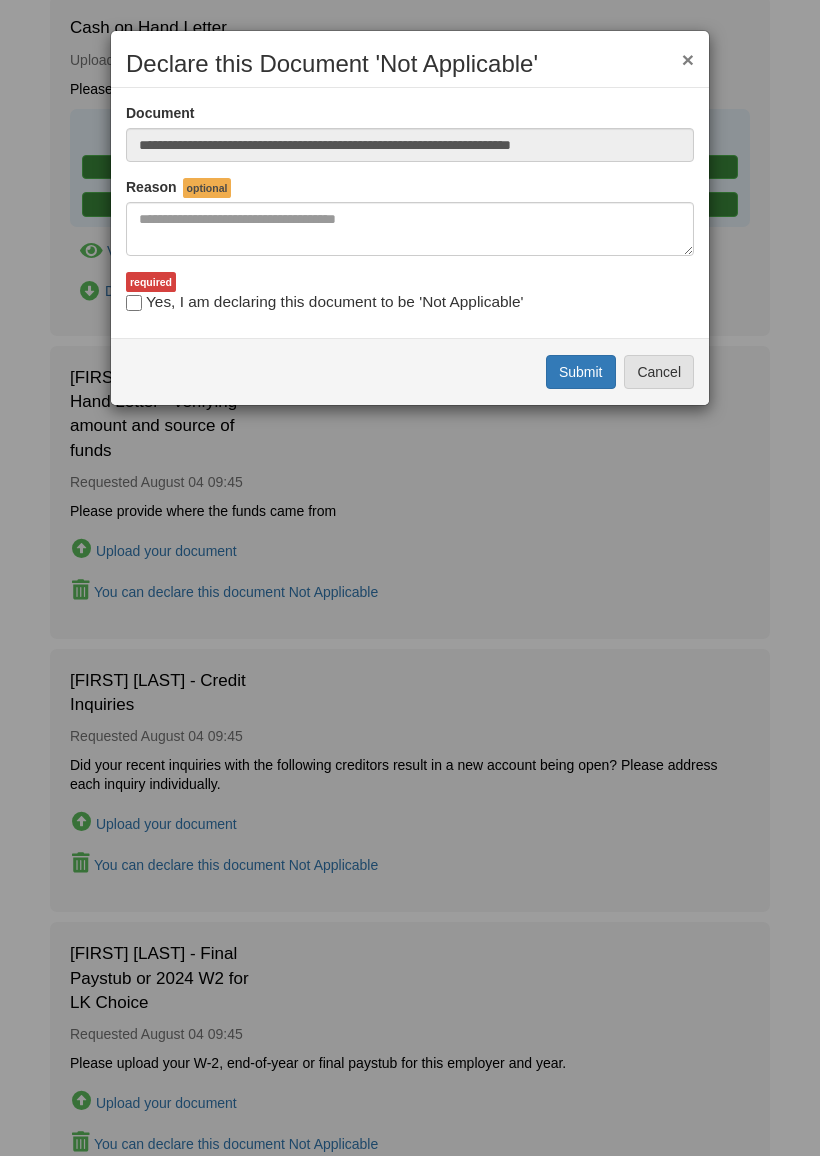 click on "Submit" at bounding box center [581, 372] 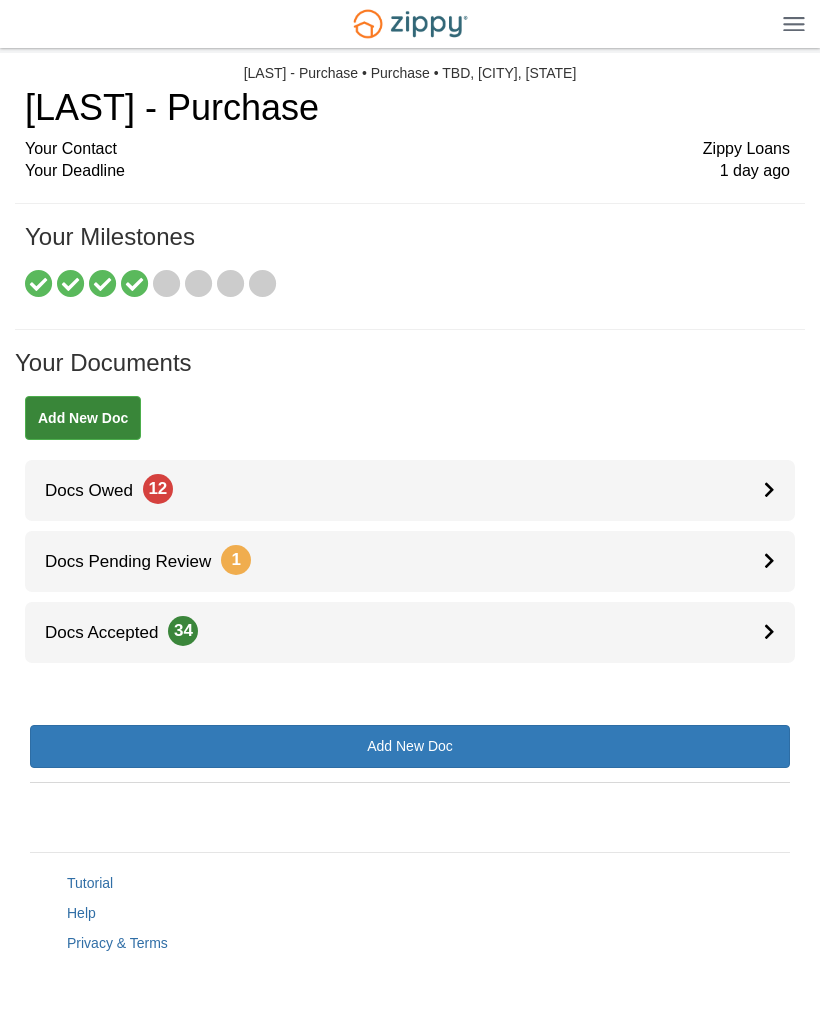 scroll, scrollTop: 0, scrollLeft: 0, axis: both 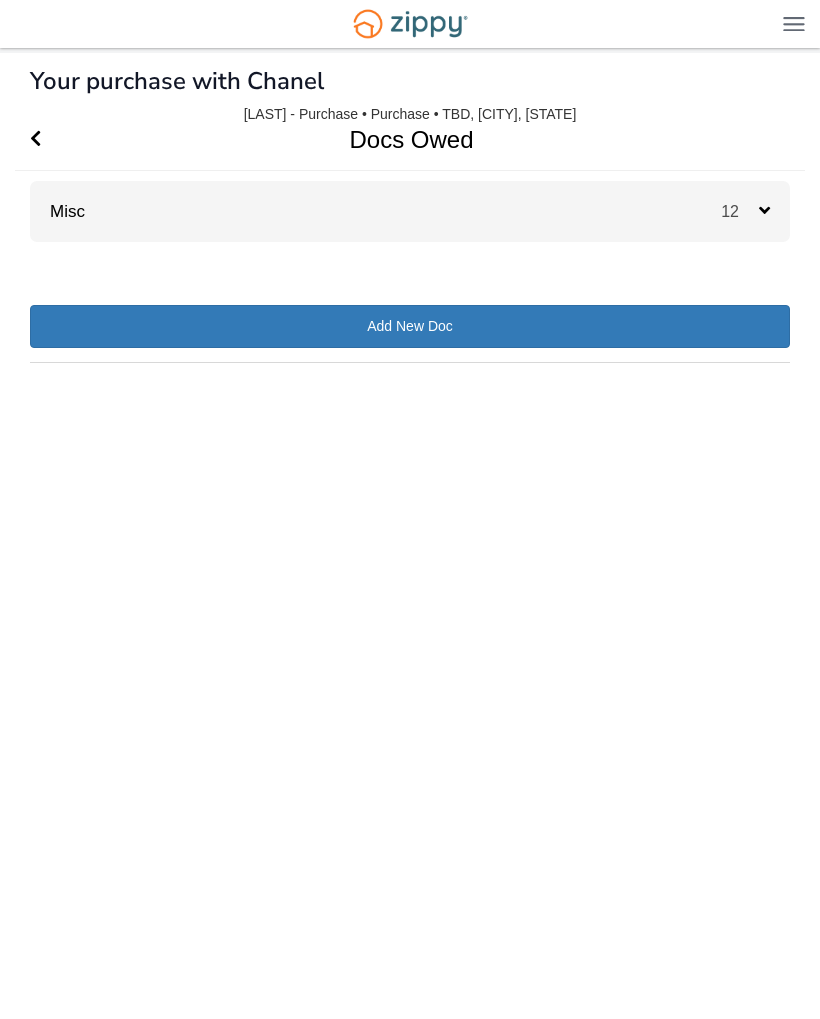 click on "Misc
12" at bounding box center (410, 211) 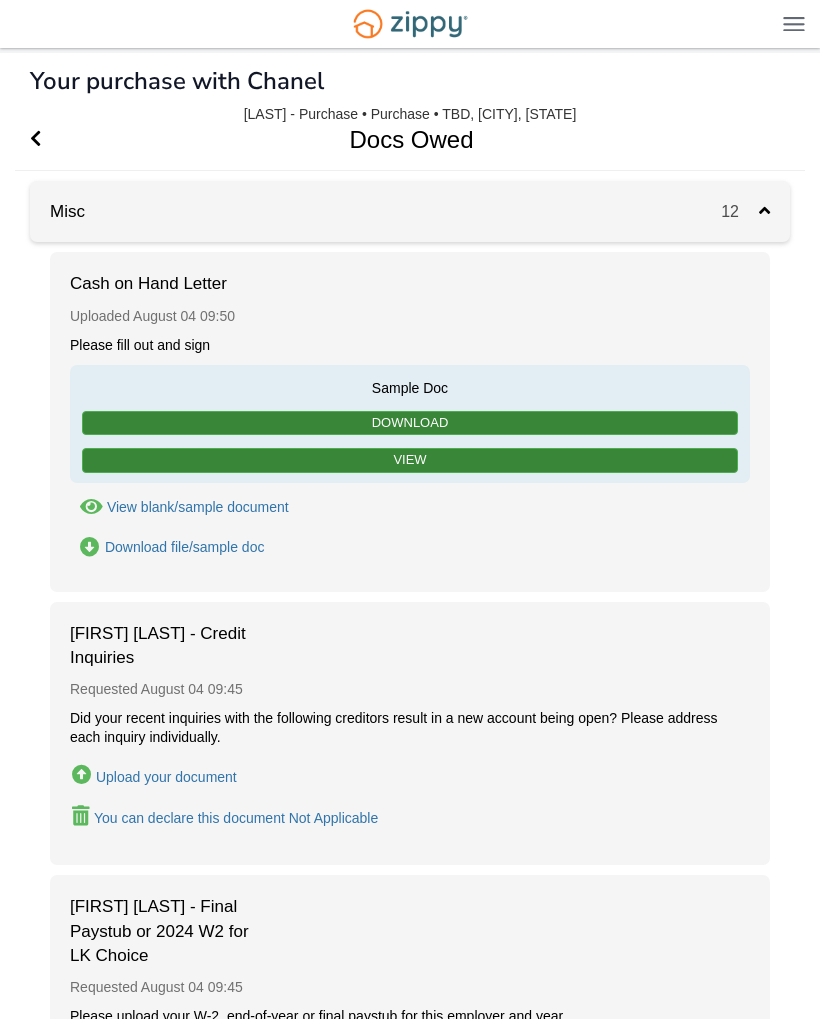 click on "View blank/sample document" at bounding box center [198, 507] 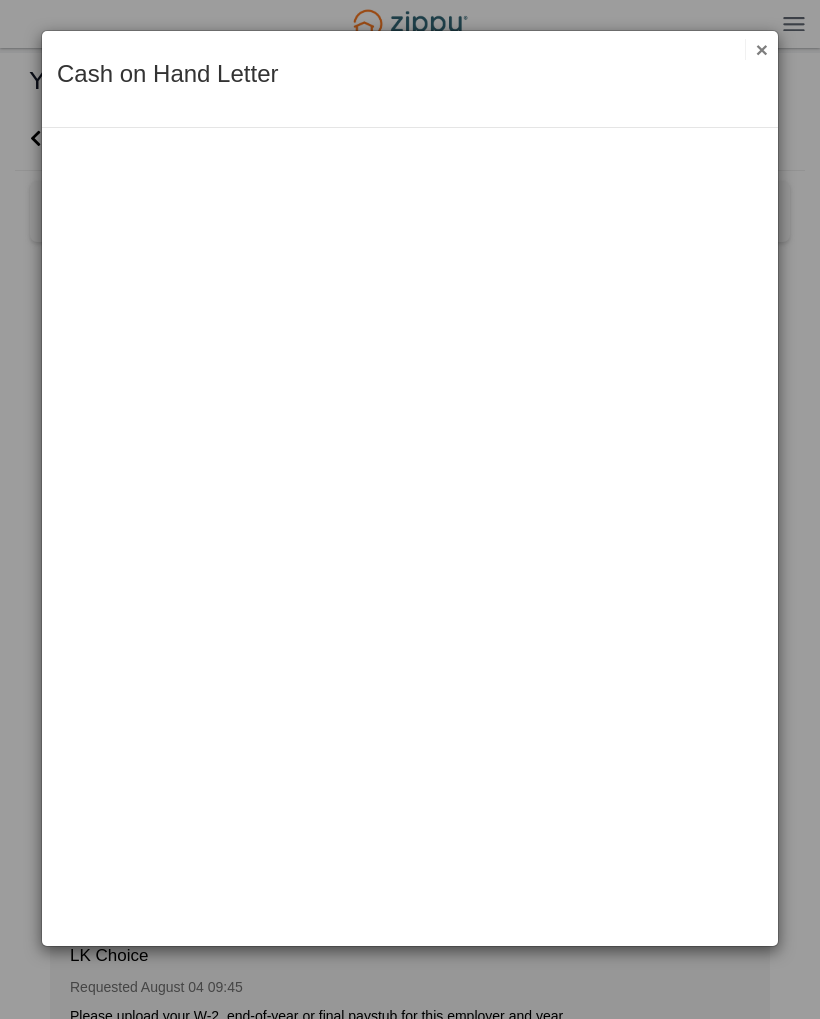 click on "×" at bounding box center (756, 49) 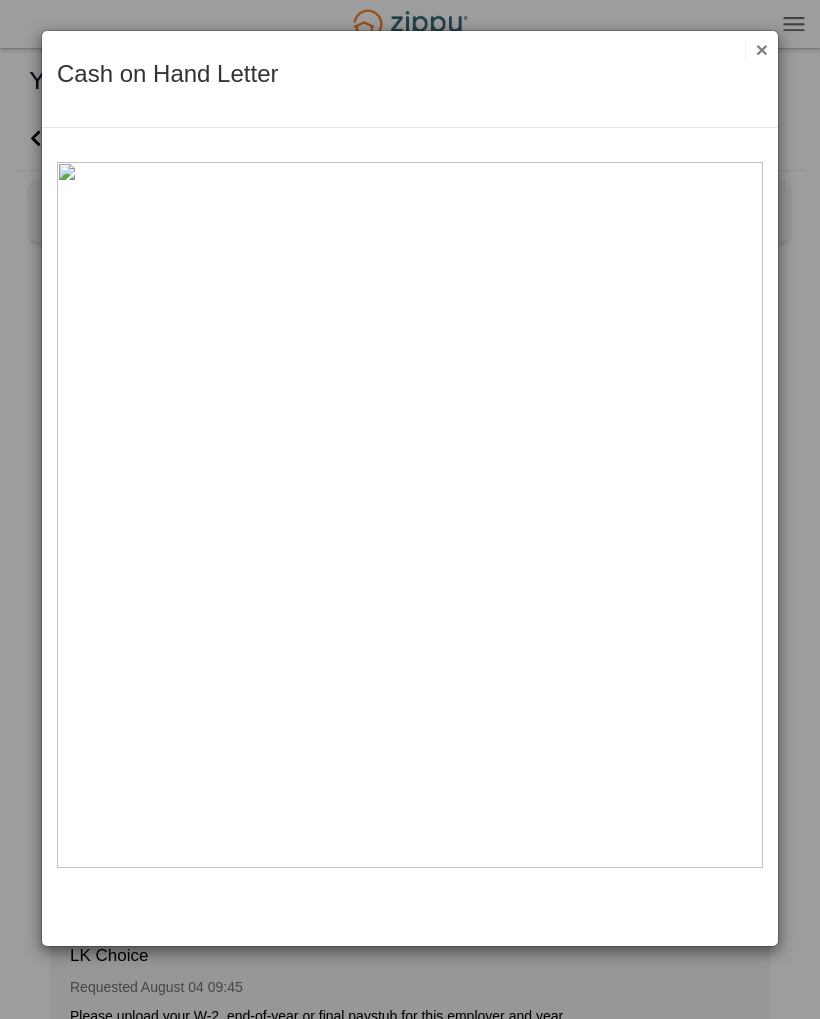 scroll, scrollTop: 0, scrollLeft: 0, axis: both 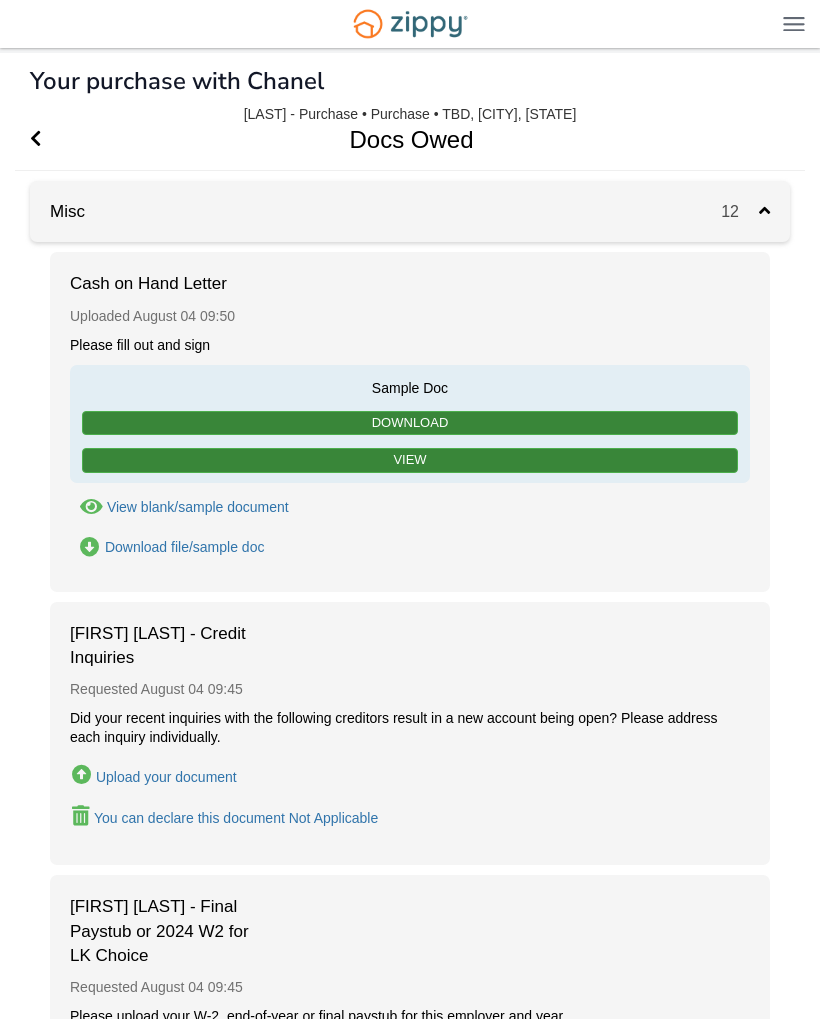 click on "Download file/sample doc
Download file/sample doc" at bounding box center (167, 547) 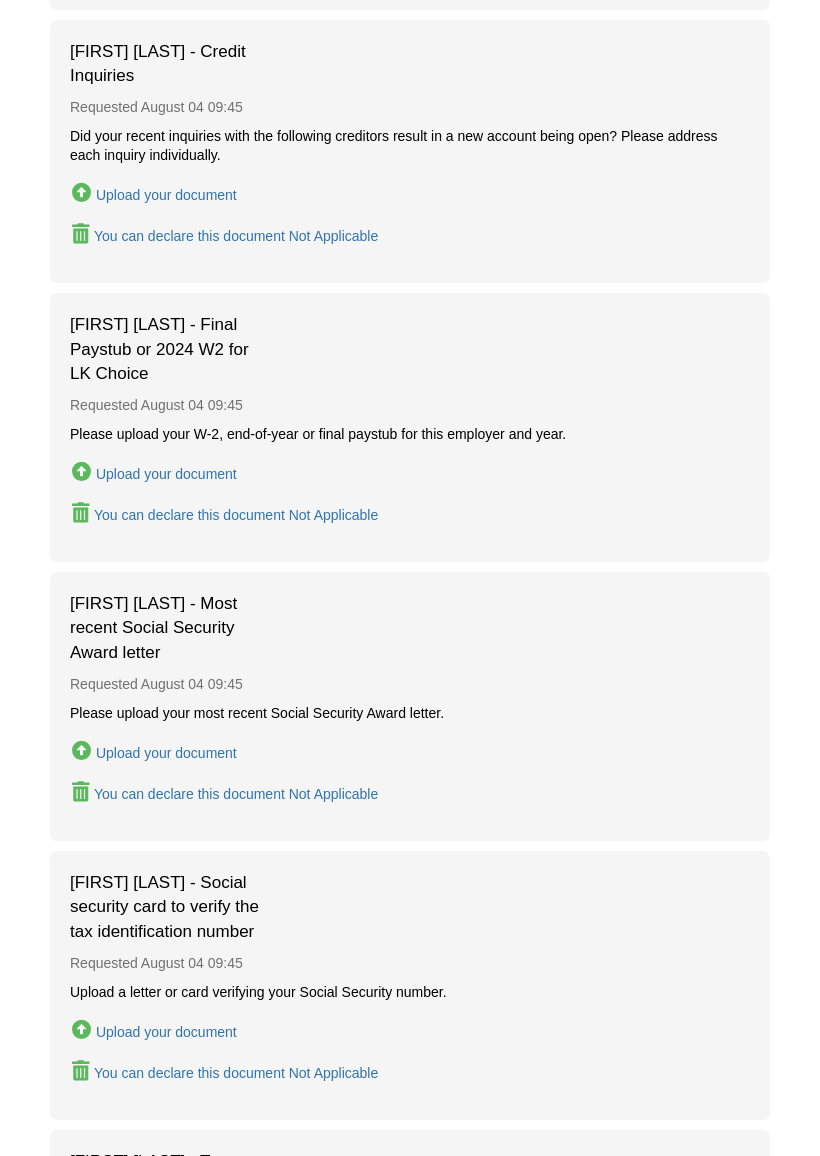 scroll, scrollTop: 583, scrollLeft: 0, axis: vertical 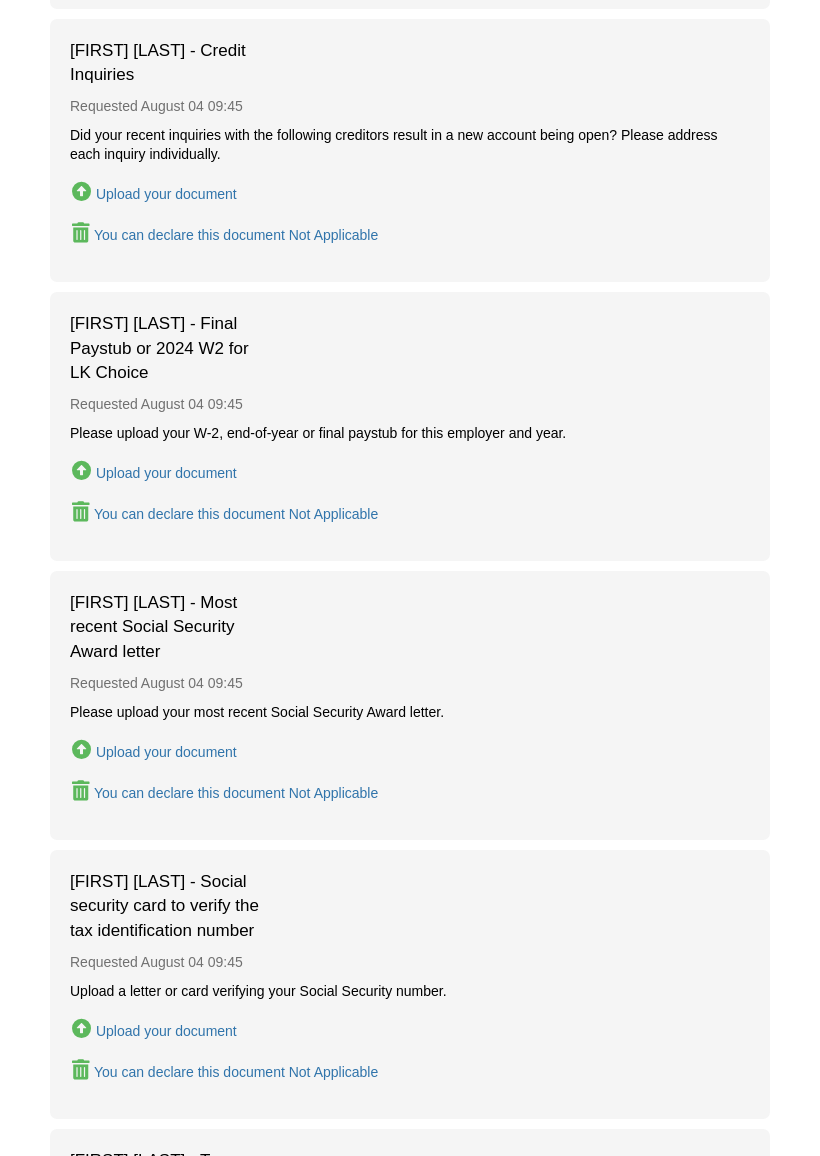click on "Upload your document" at bounding box center (166, 473) 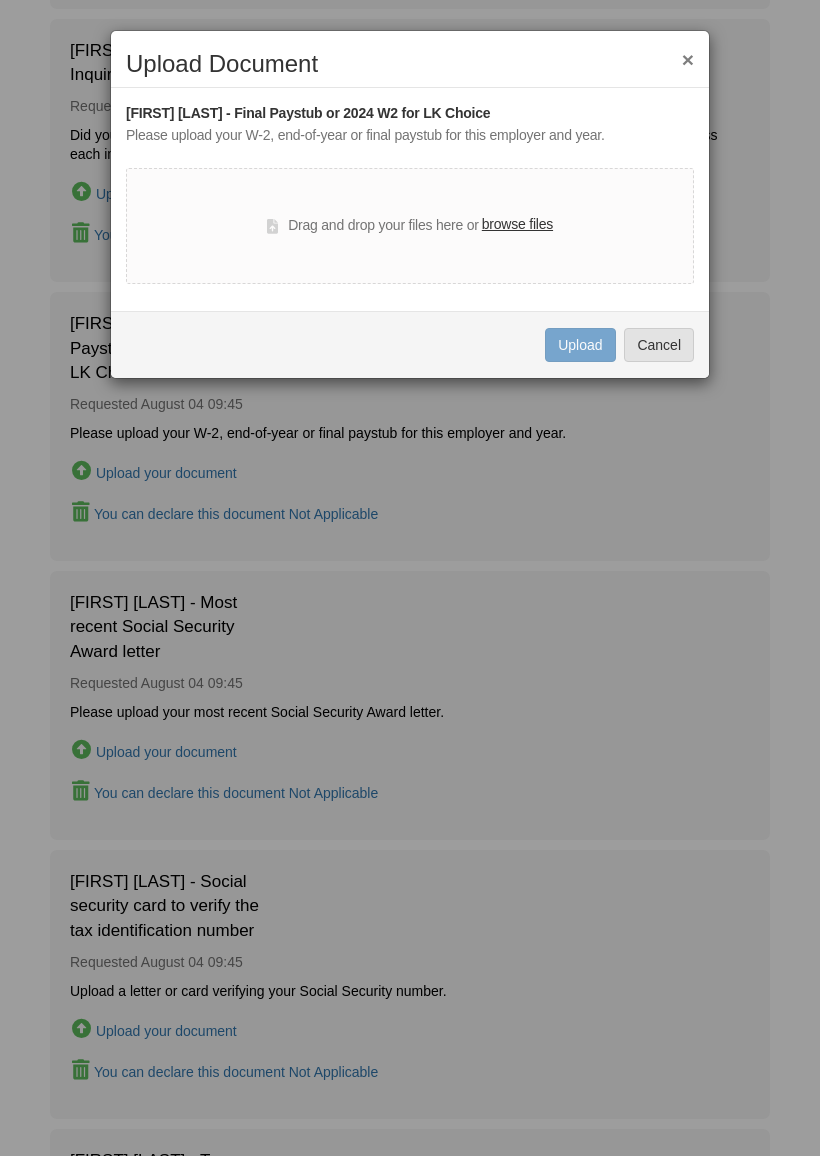 click on "browse files" at bounding box center [517, 225] 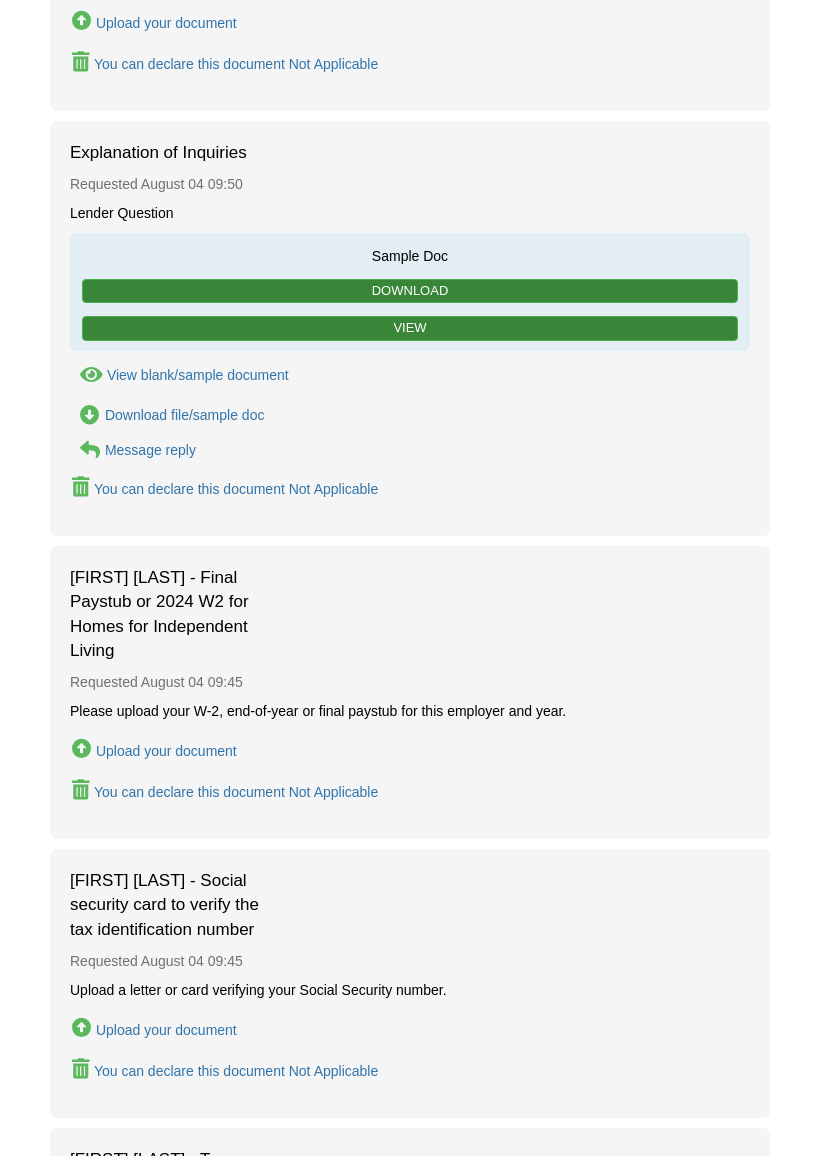 scroll, scrollTop: 2168, scrollLeft: 0, axis: vertical 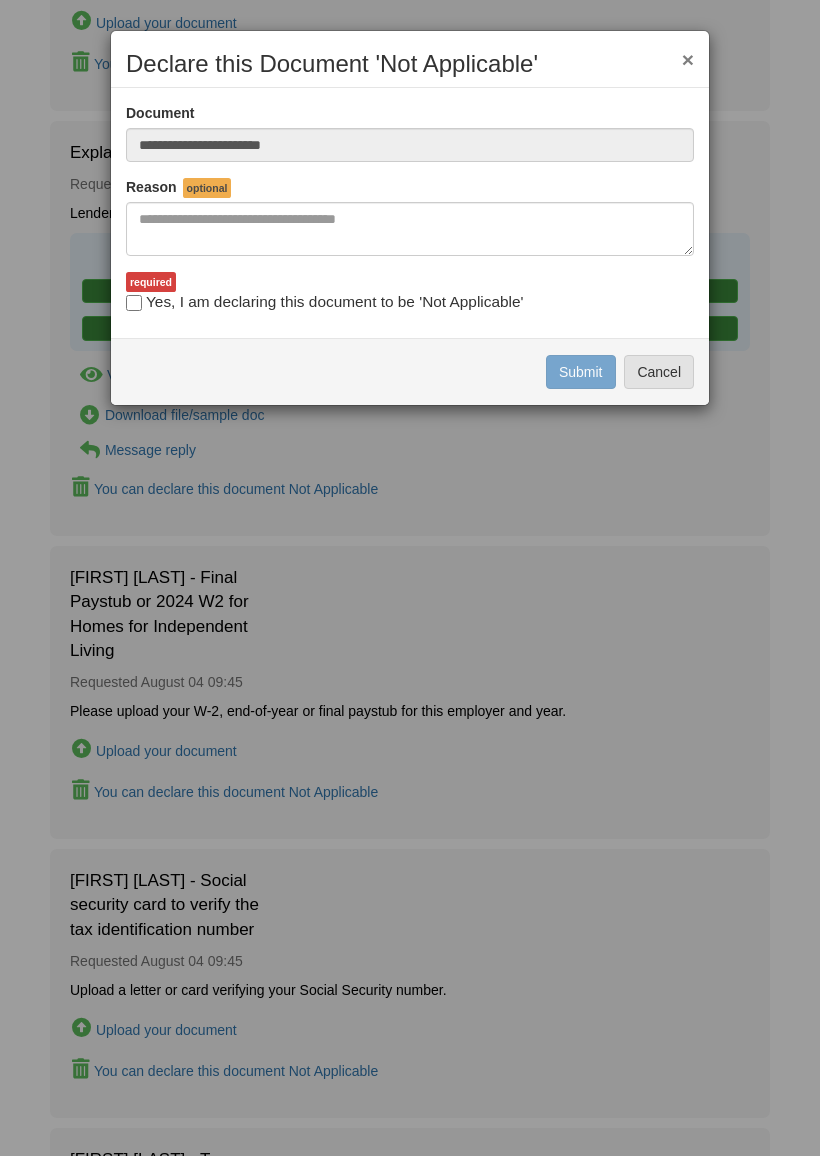 click on "Cancel" at bounding box center [659, 372] 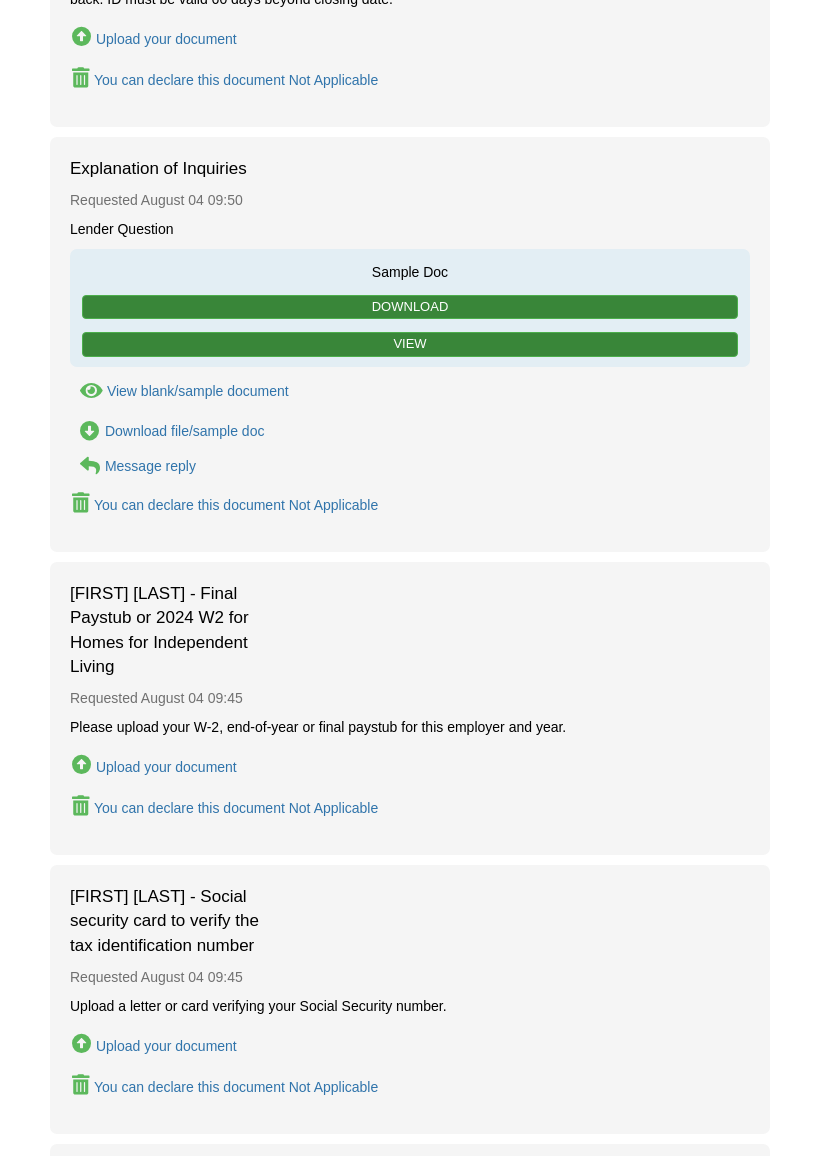 scroll, scrollTop: 2152, scrollLeft: 0, axis: vertical 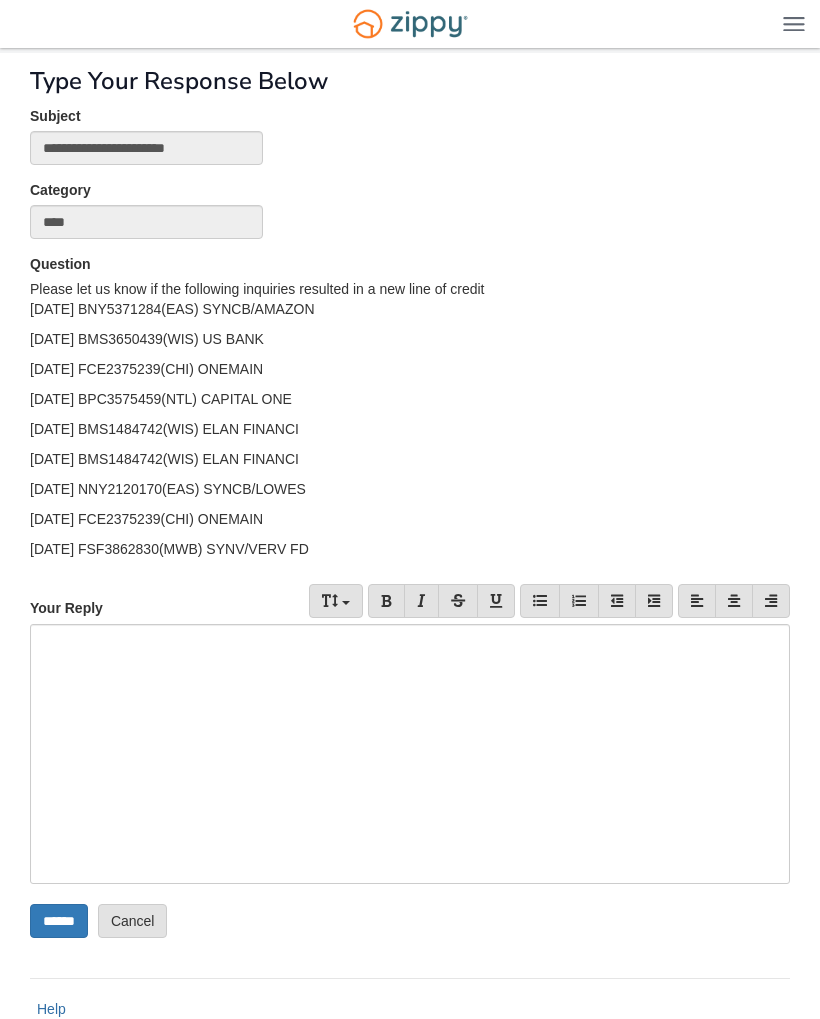 click at bounding box center [410, 754] 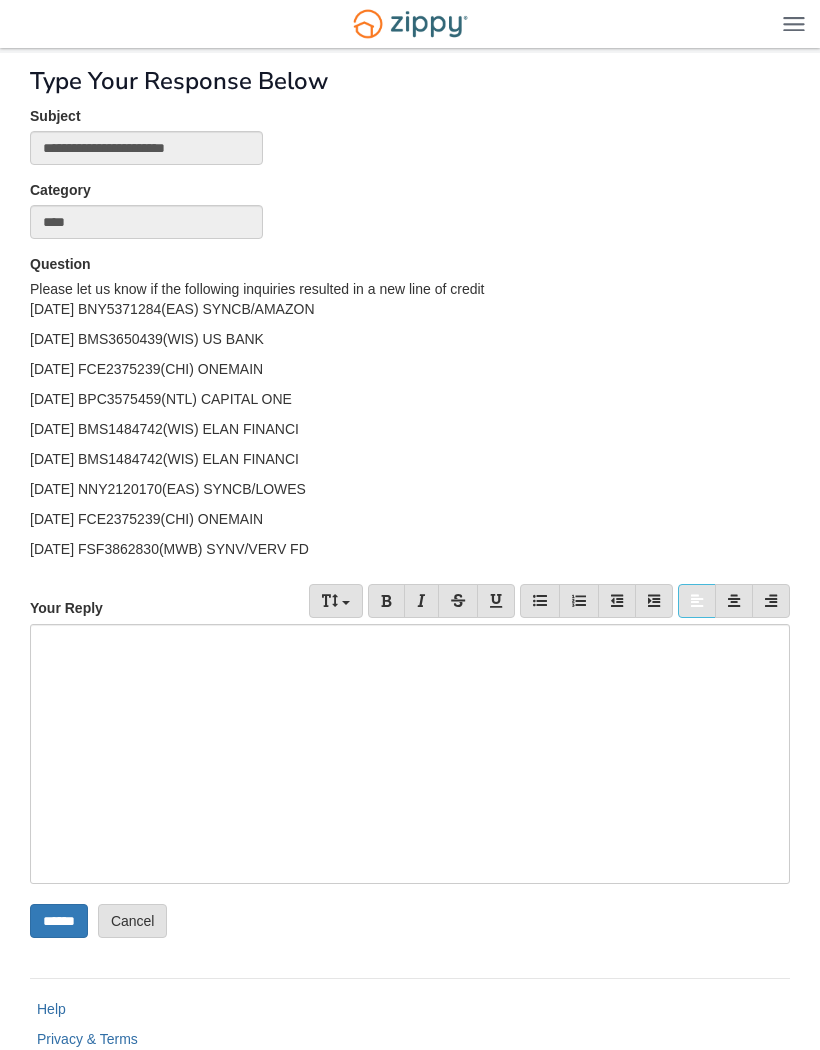 click at bounding box center (410, 754) 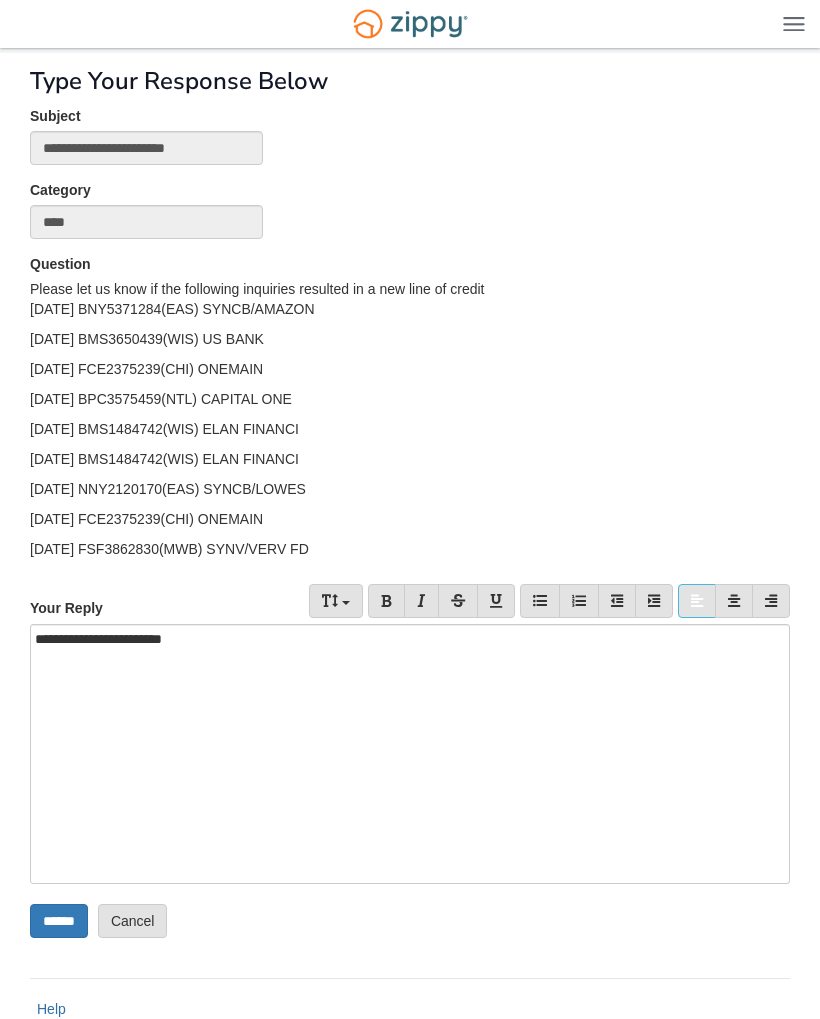 click on "******" at bounding box center [59, 921] 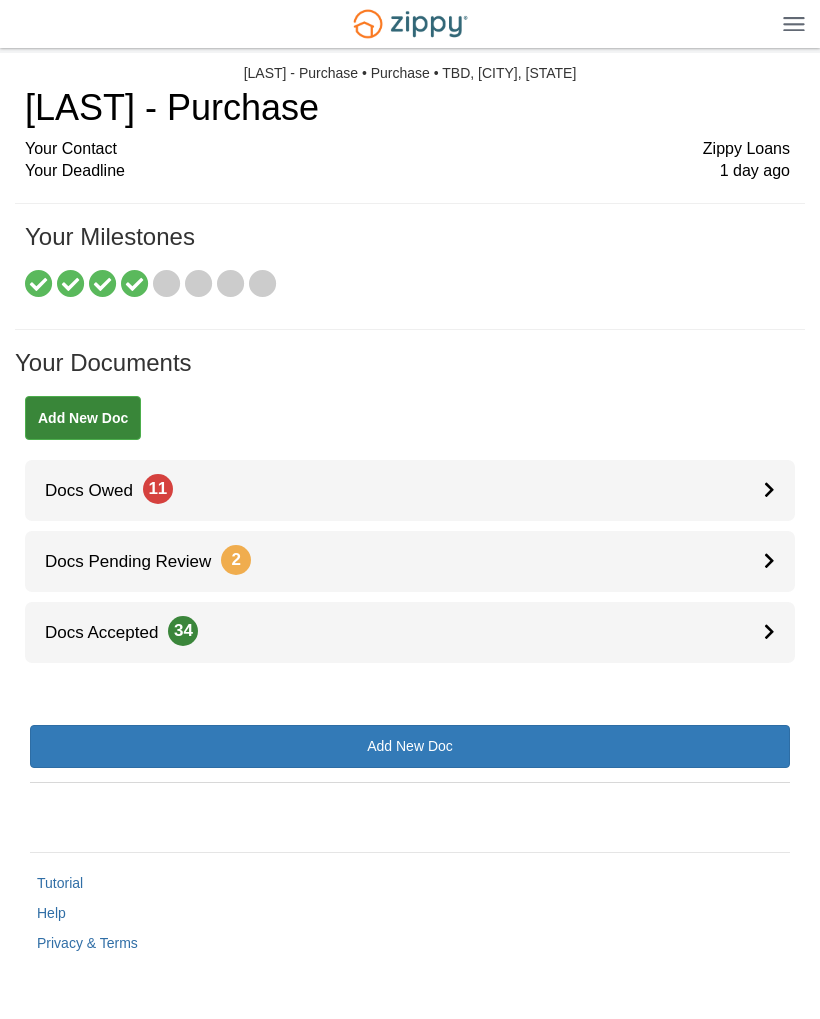 scroll, scrollTop: 0, scrollLeft: 0, axis: both 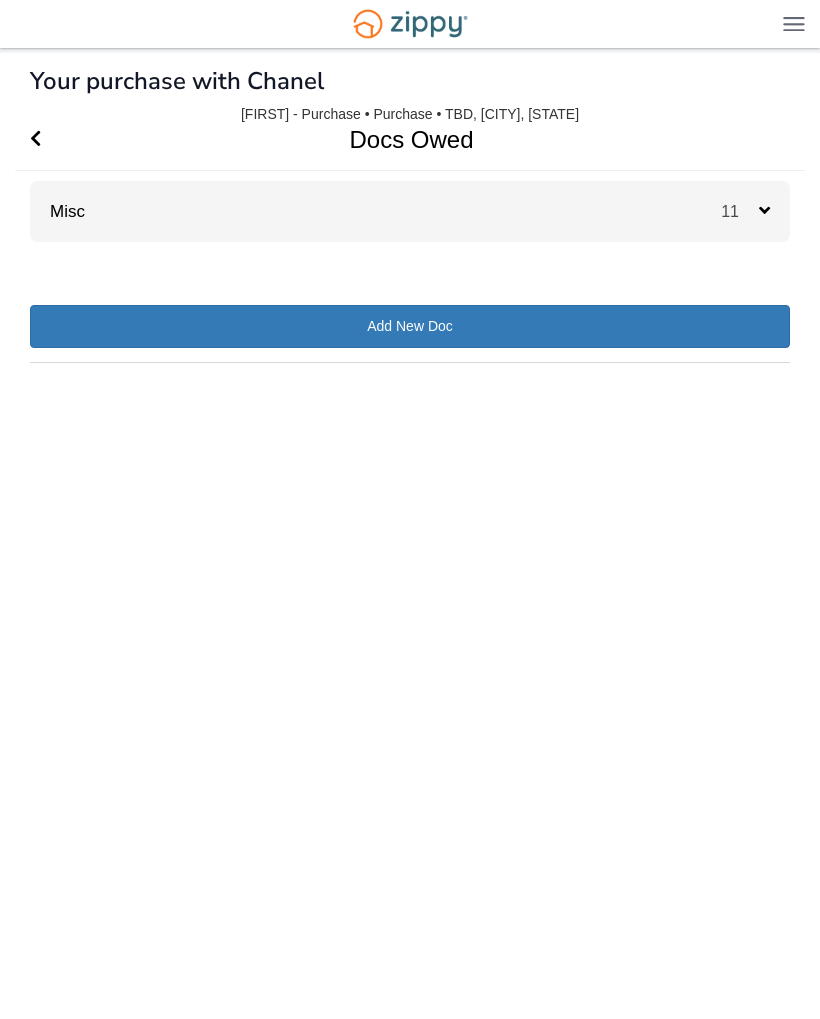 click on "Misc
11" at bounding box center [410, 211] 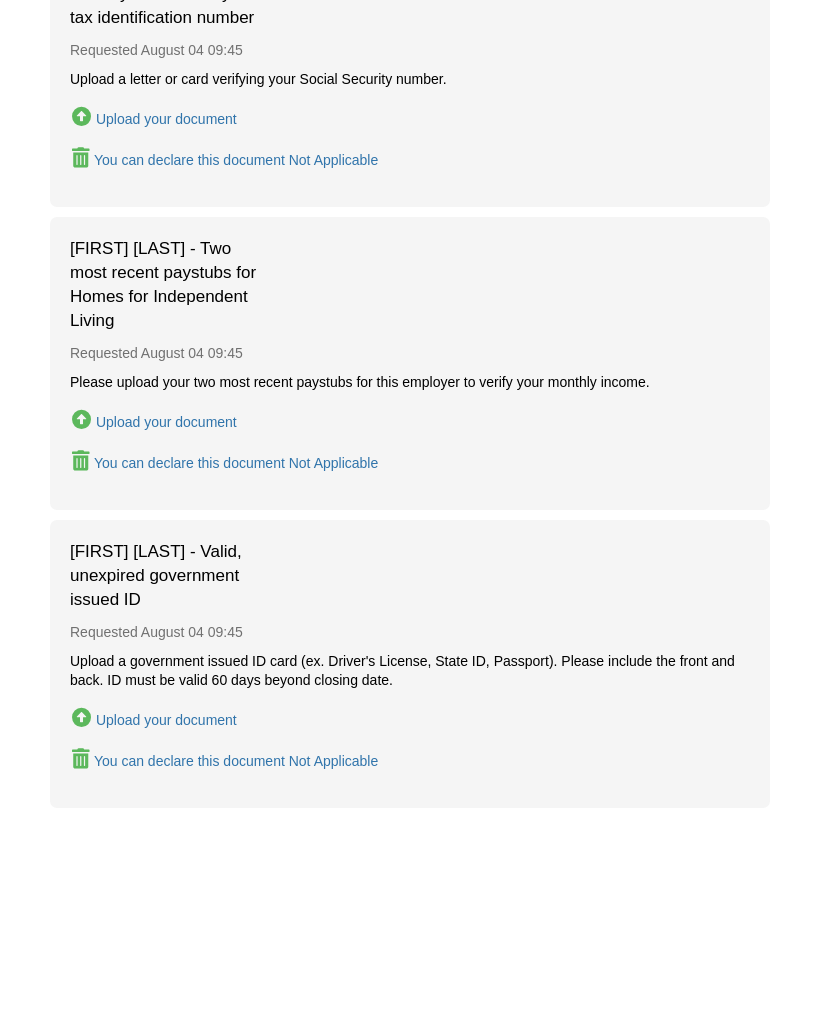 scroll, scrollTop: 2612, scrollLeft: 0, axis: vertical 